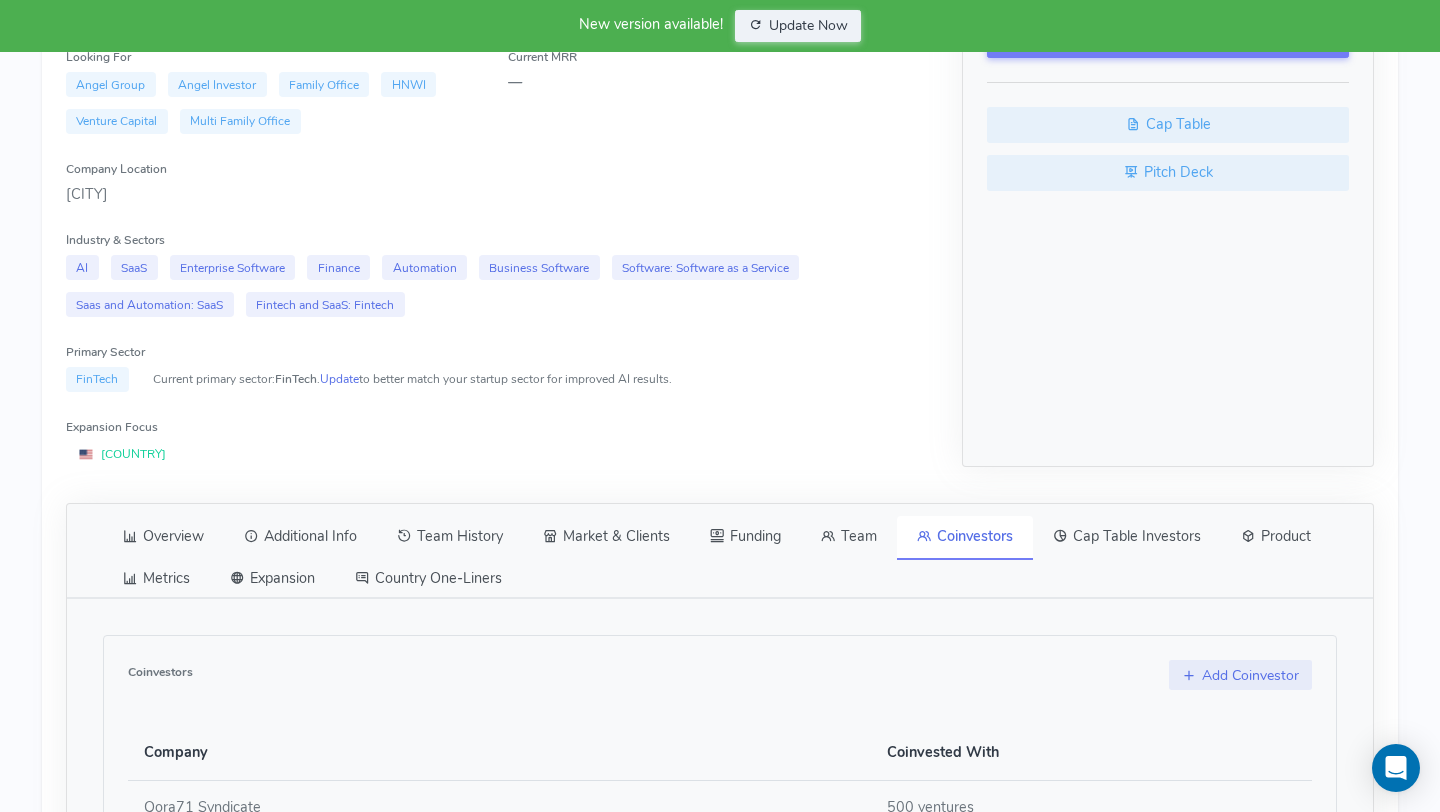 scroll, scrollTop: 0, scrollLeft: 0, axis: both 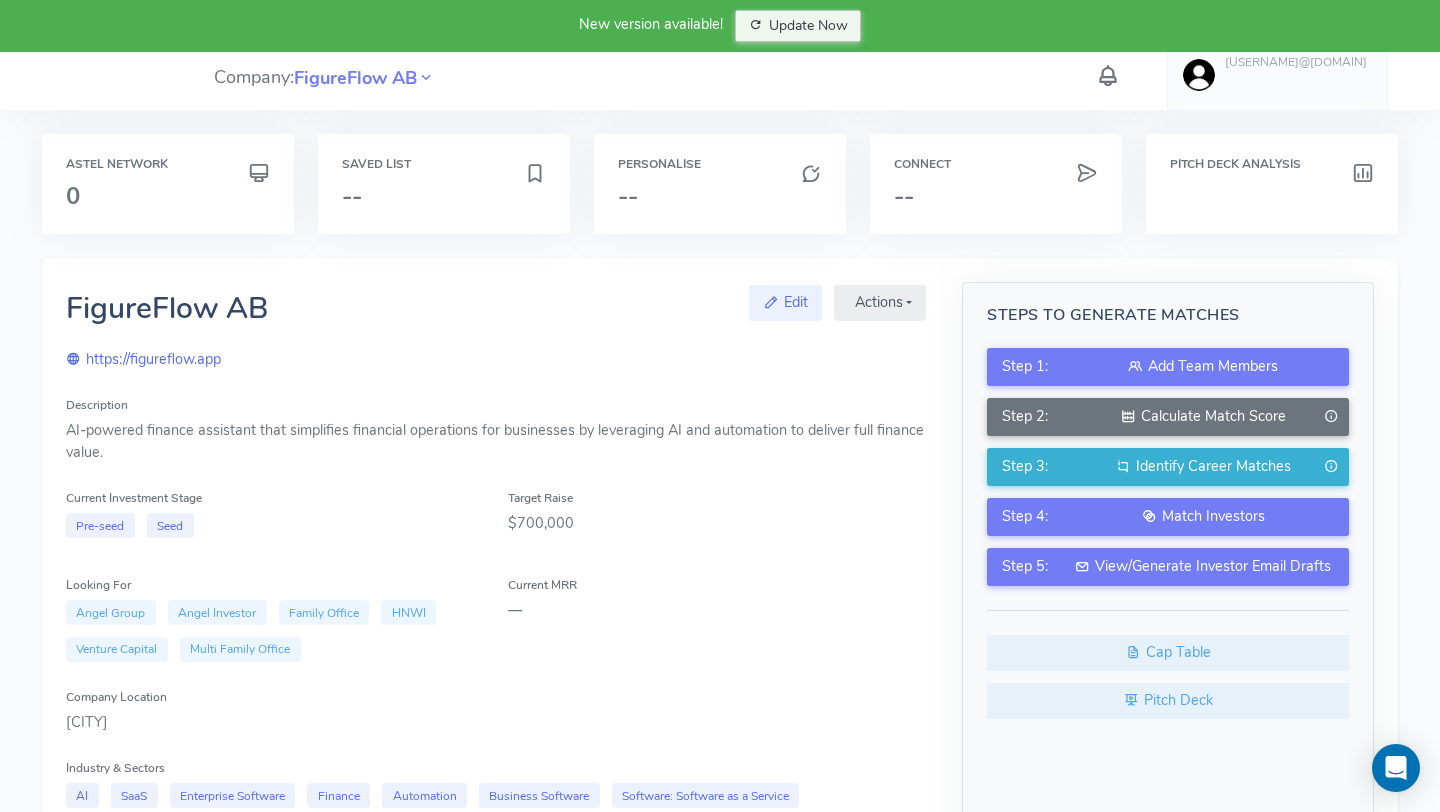 click on "Update Now" at bounding box center [798, 26] 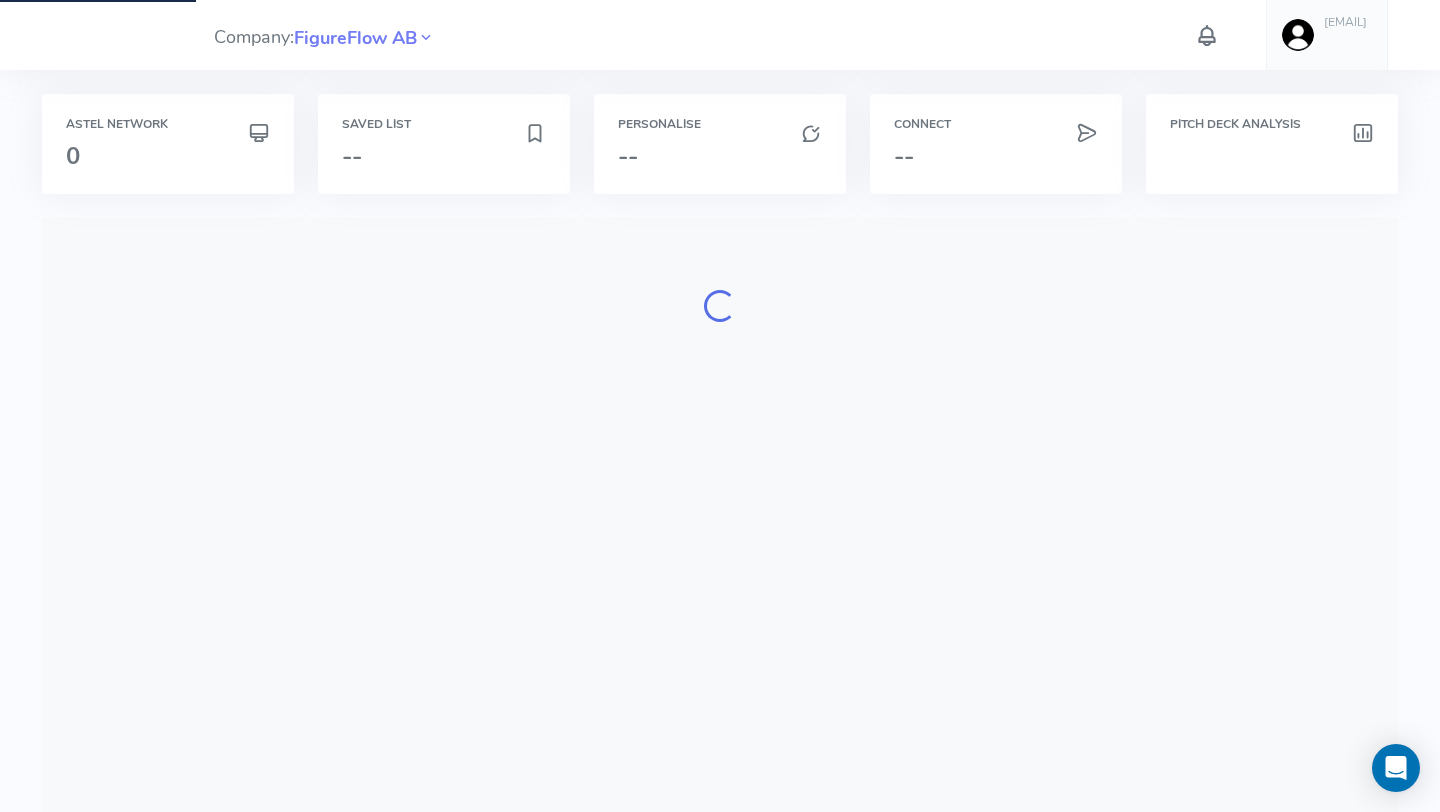 scroll, scrollTop: 0, scrollLeft: 0, axis: both 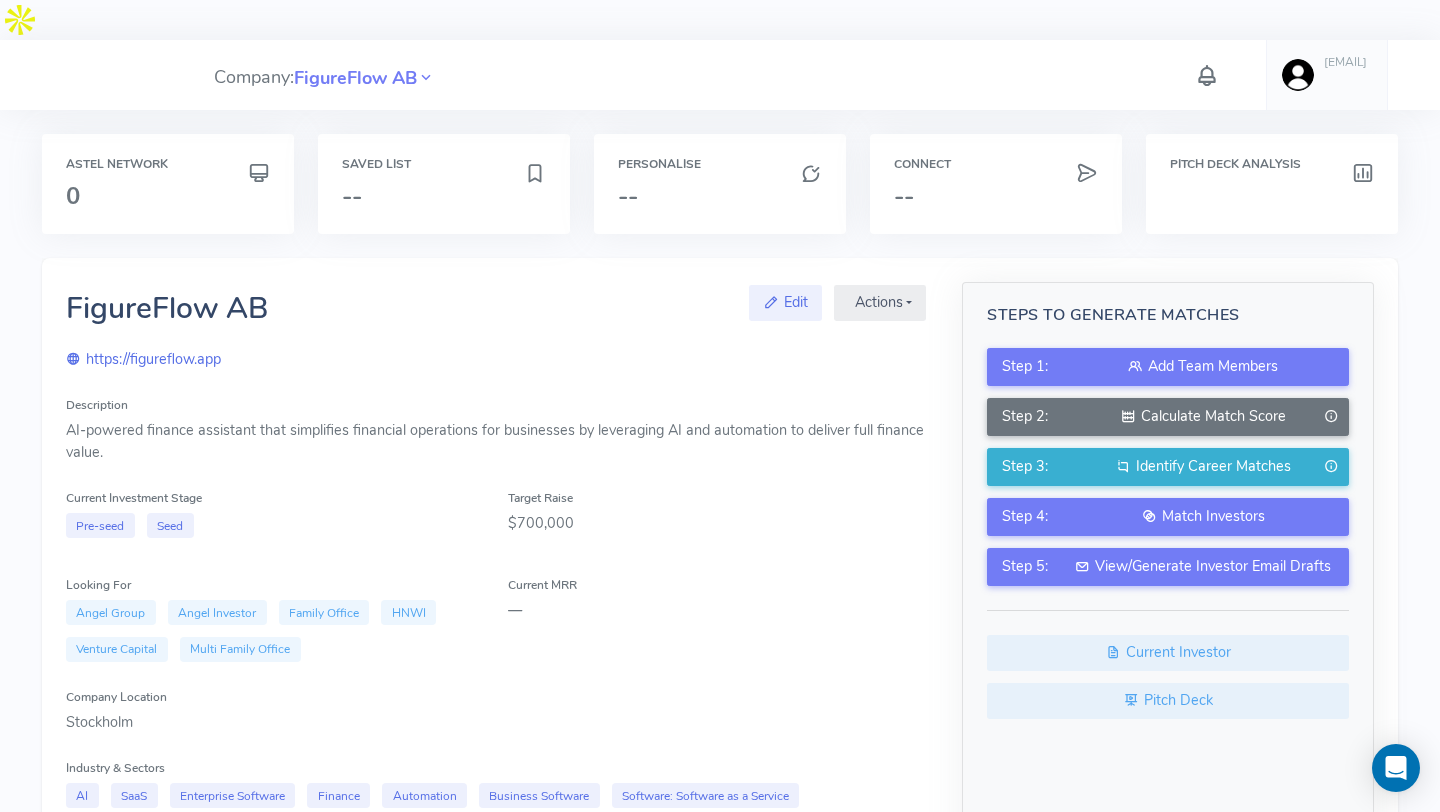 click at bounding box center (1207, 75) 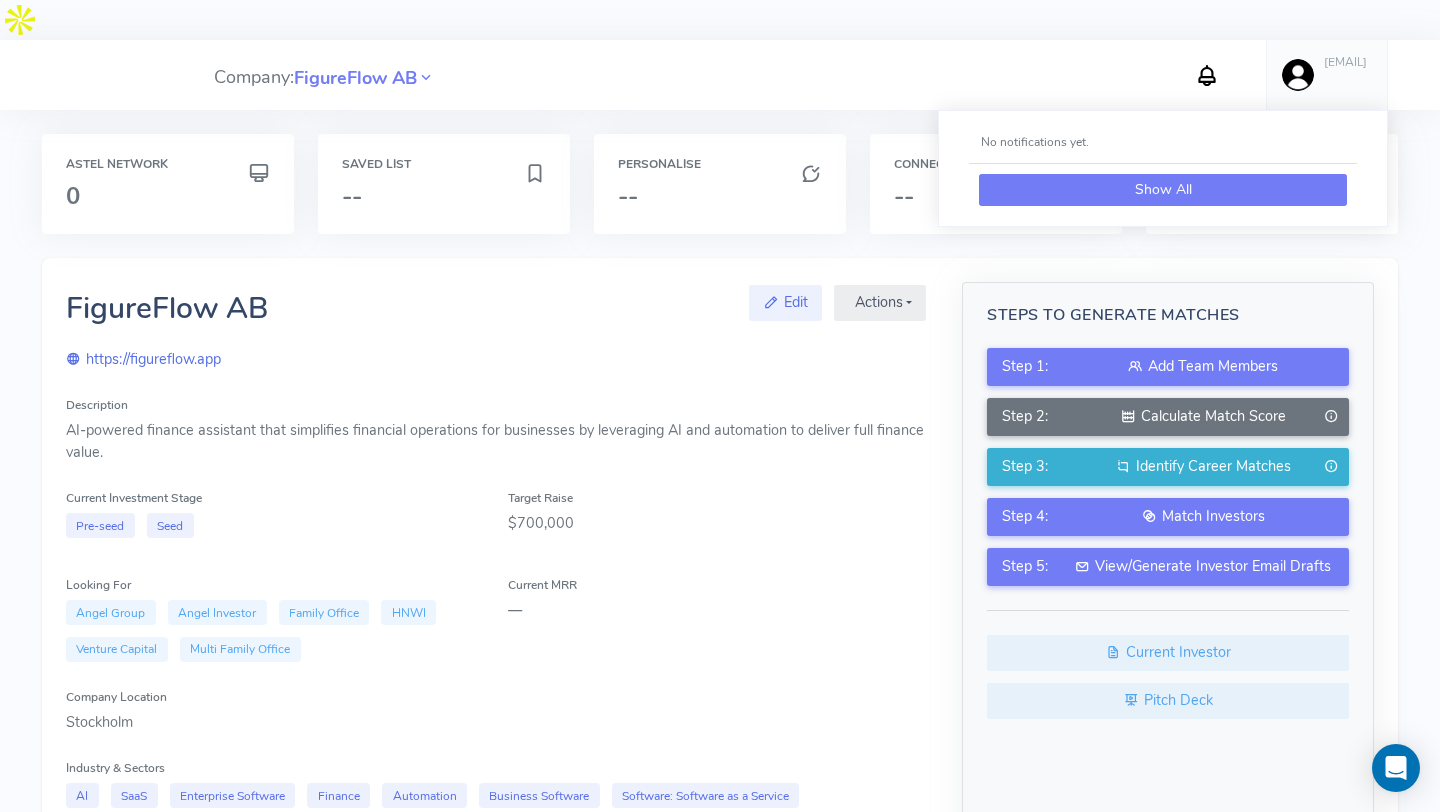 click on "Show All" at bounding box center (1163, 190) 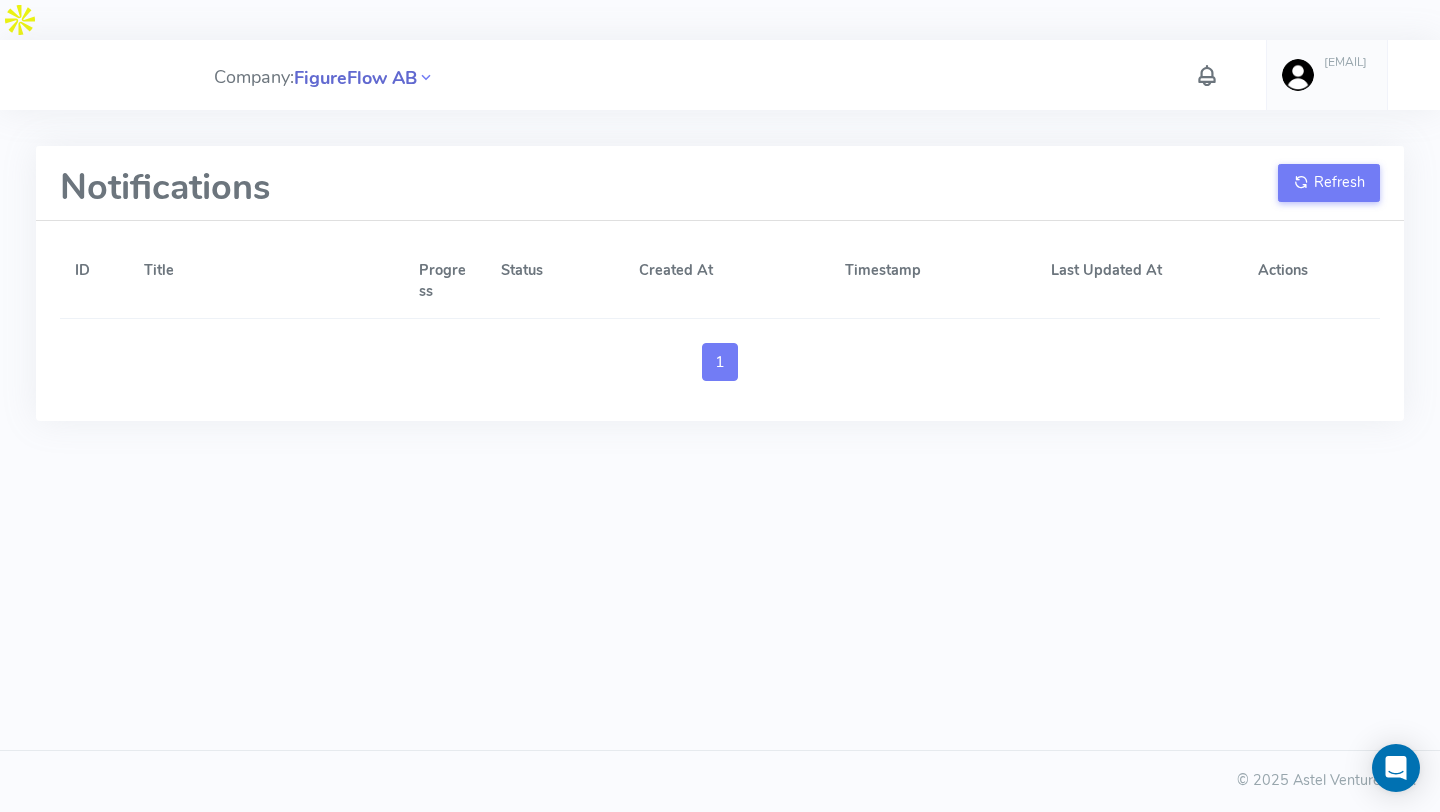 click on "FigureFlow AB" at bounding box center (355, 78) 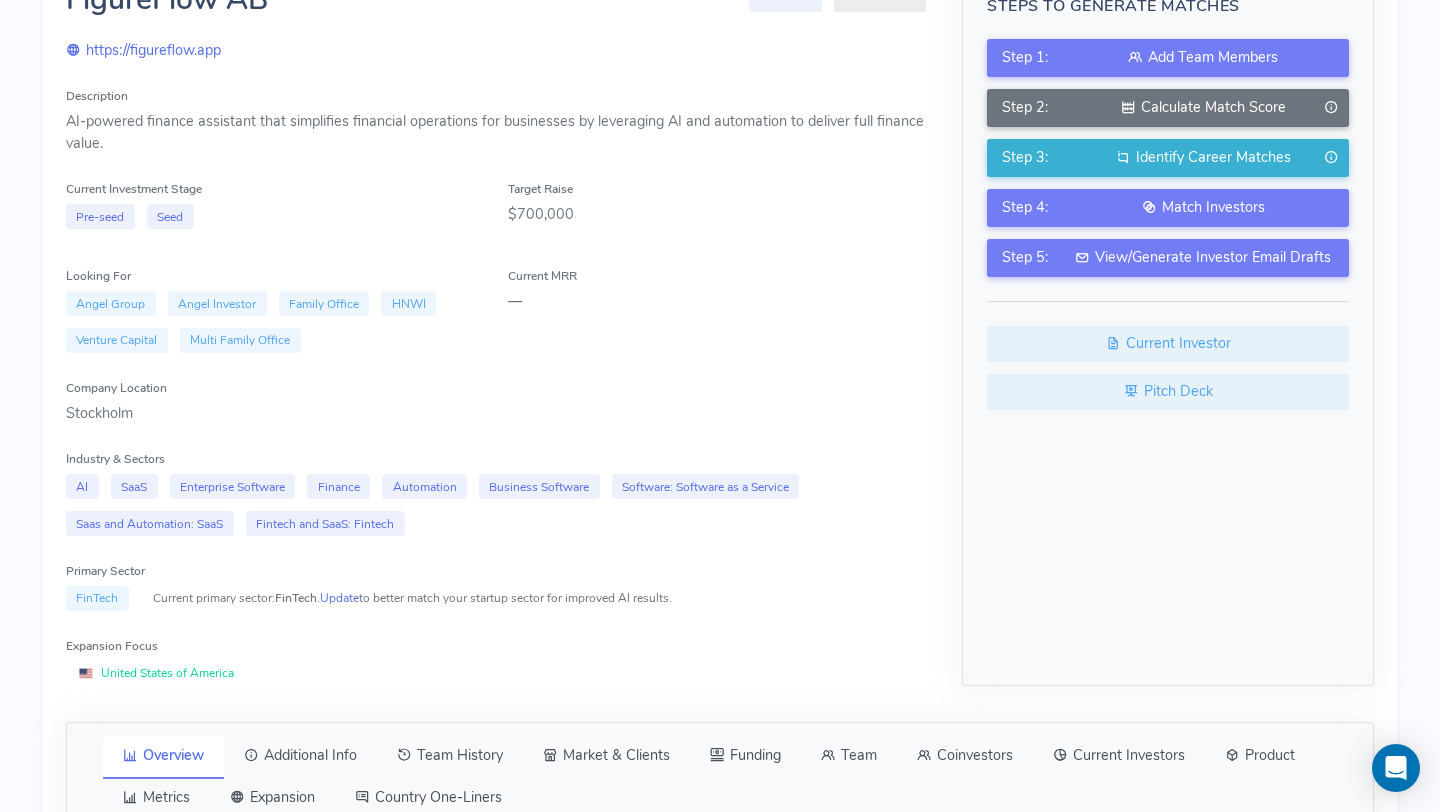 scroll, scrollTop: 0, scrollLeft: 0, axis: both 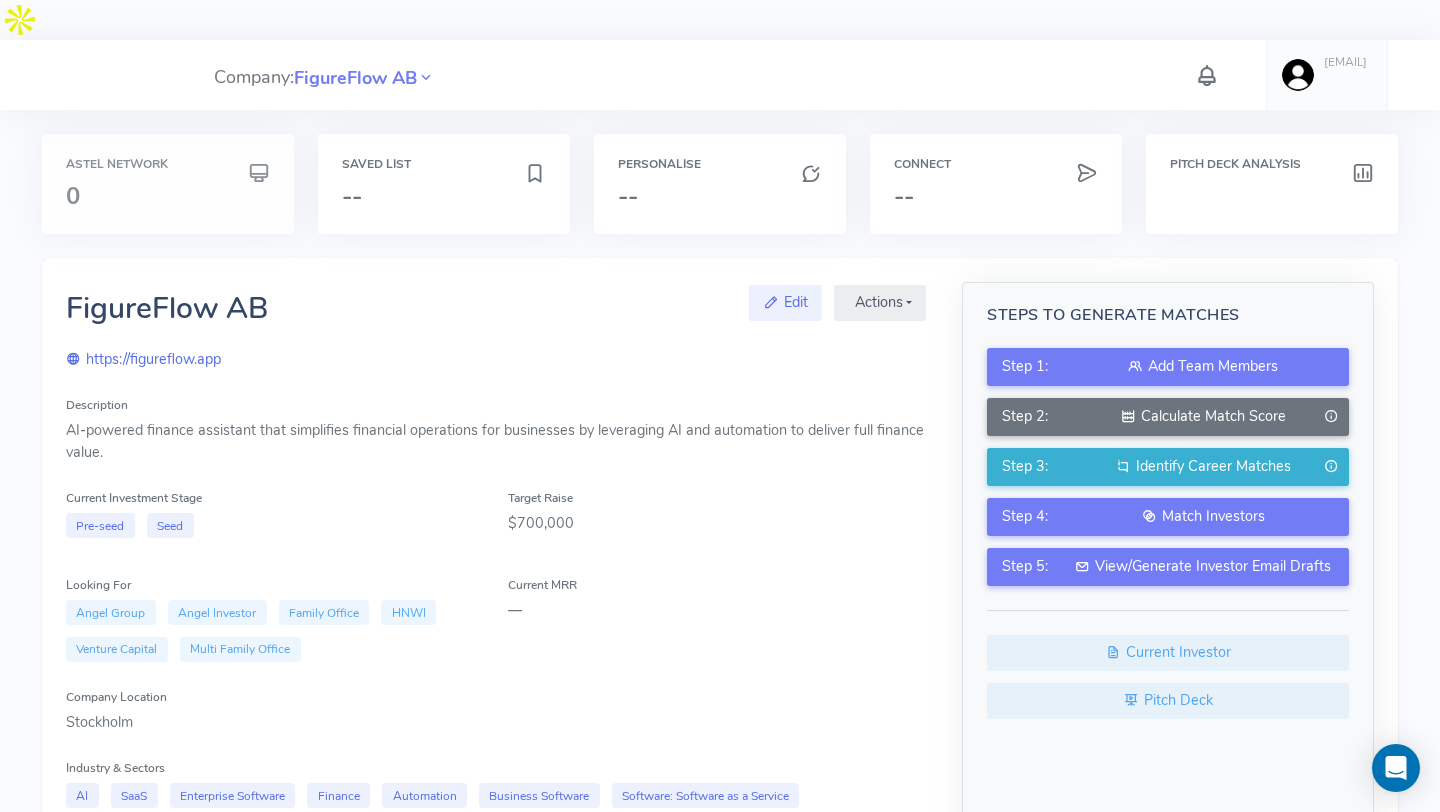 click on "0" at bounding box center [168, 196] 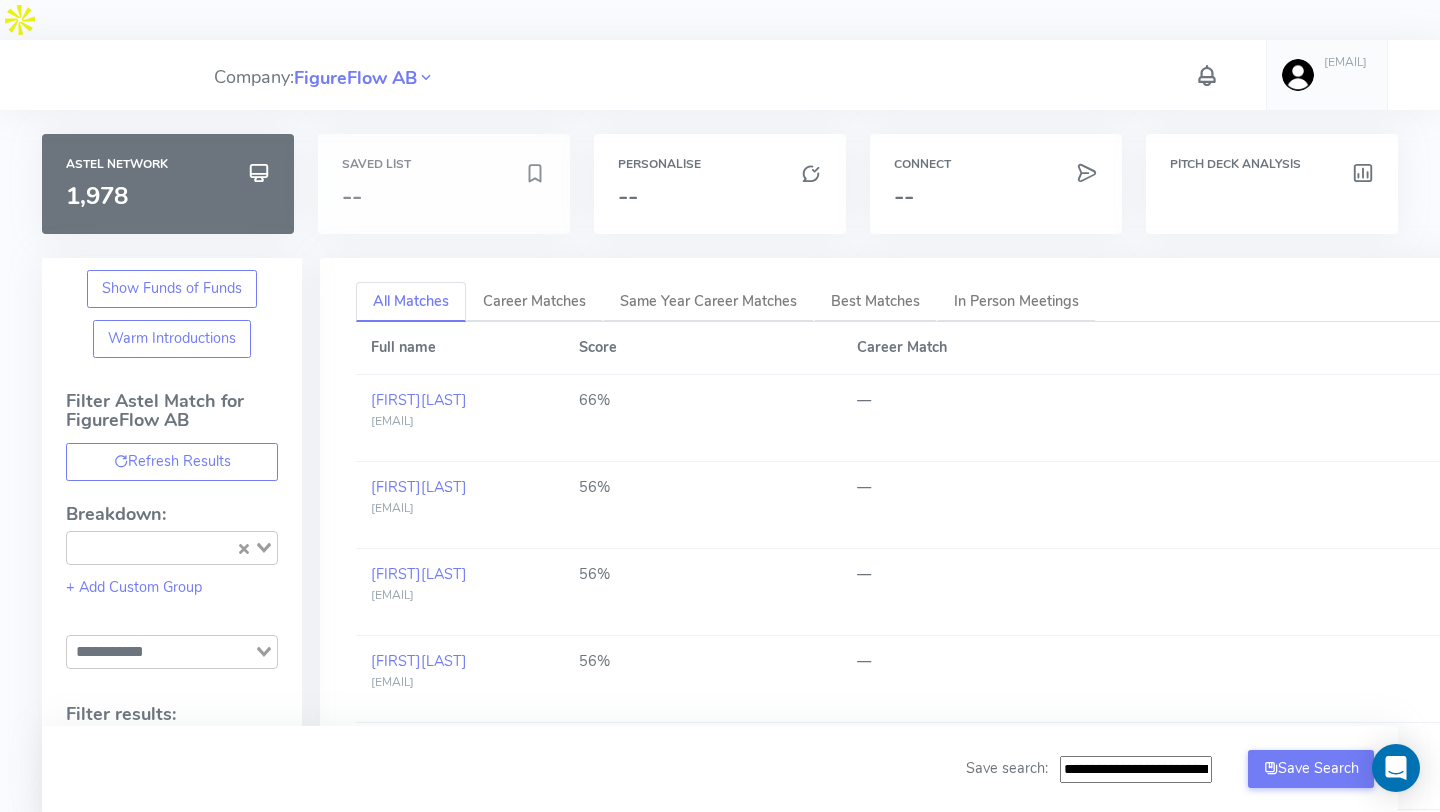 click on "Saved List --" at bounding box center [168, 184] 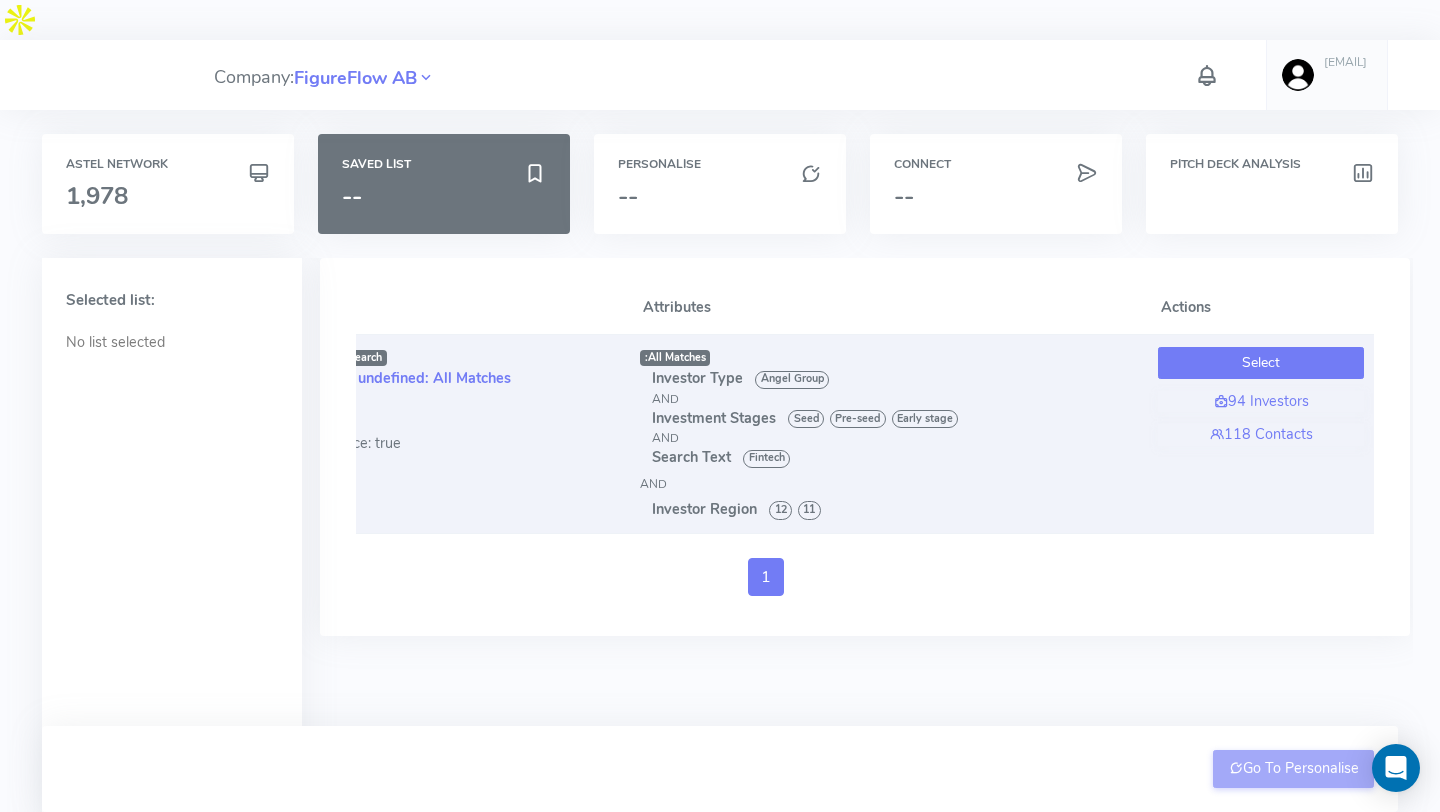 scroll, scrollTop: 0, scrollLeft: 120, axis: horizontal 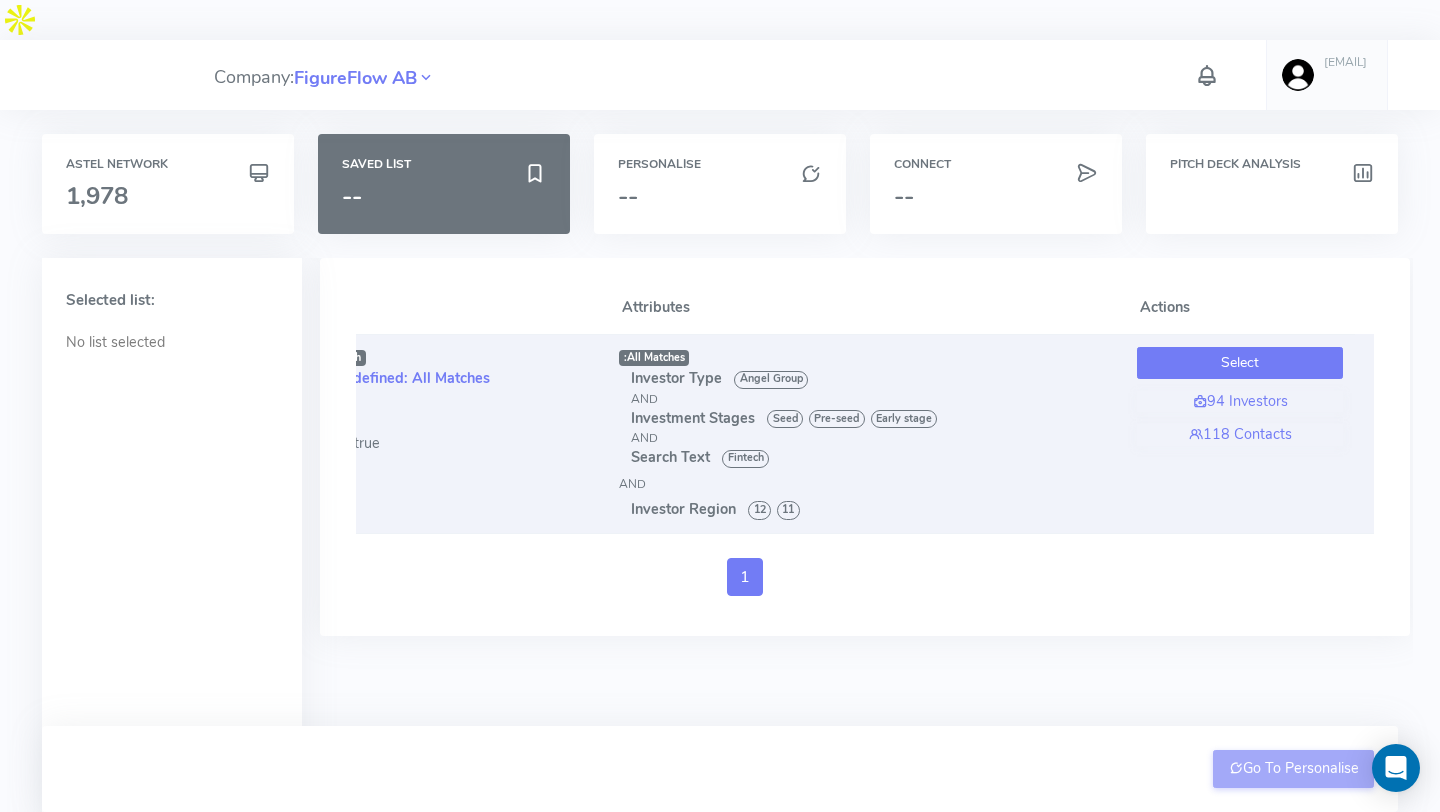 click on "Select" at bounding box center (1240, 363) 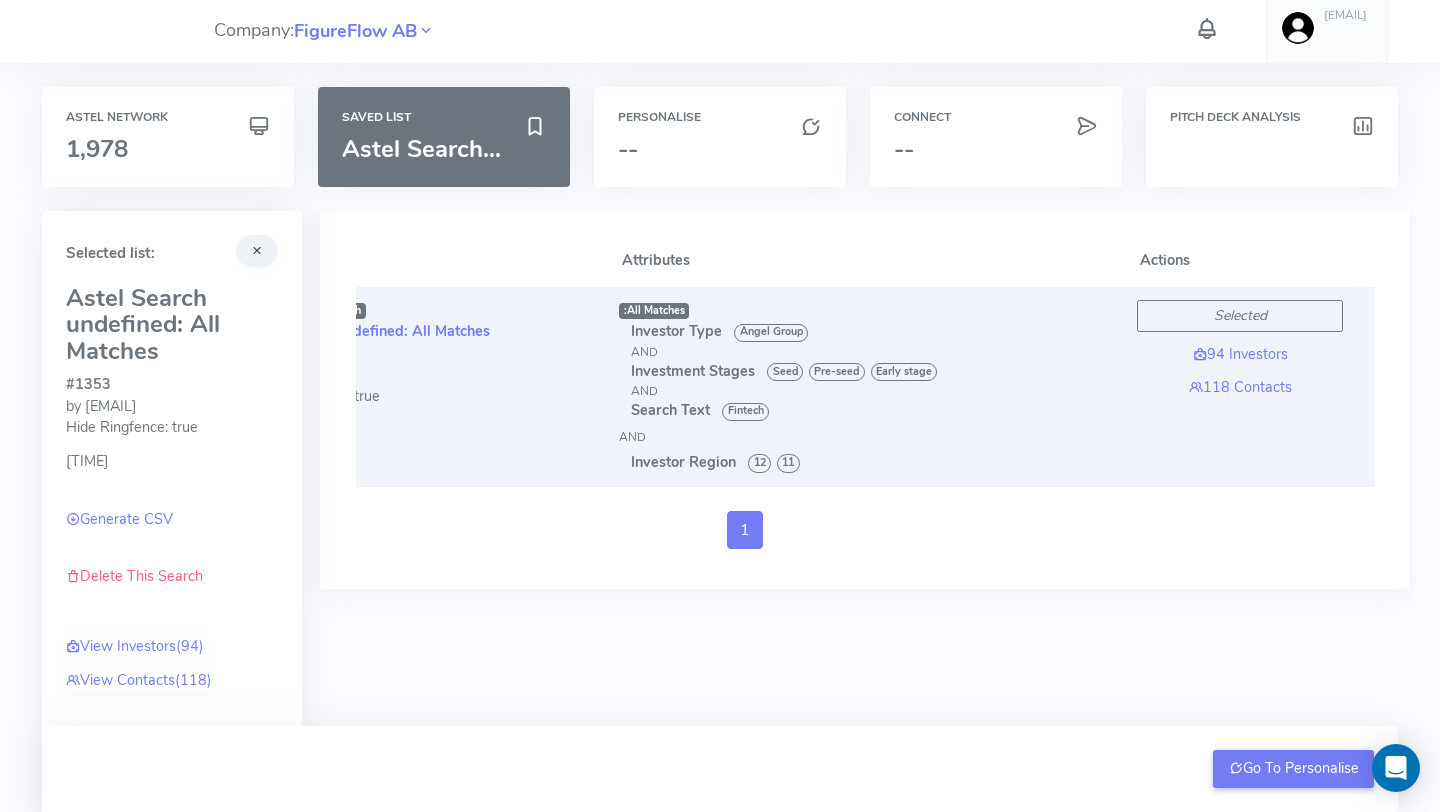 scroll, scrollTop: 25, scrollLeft: 0, axis: vertical 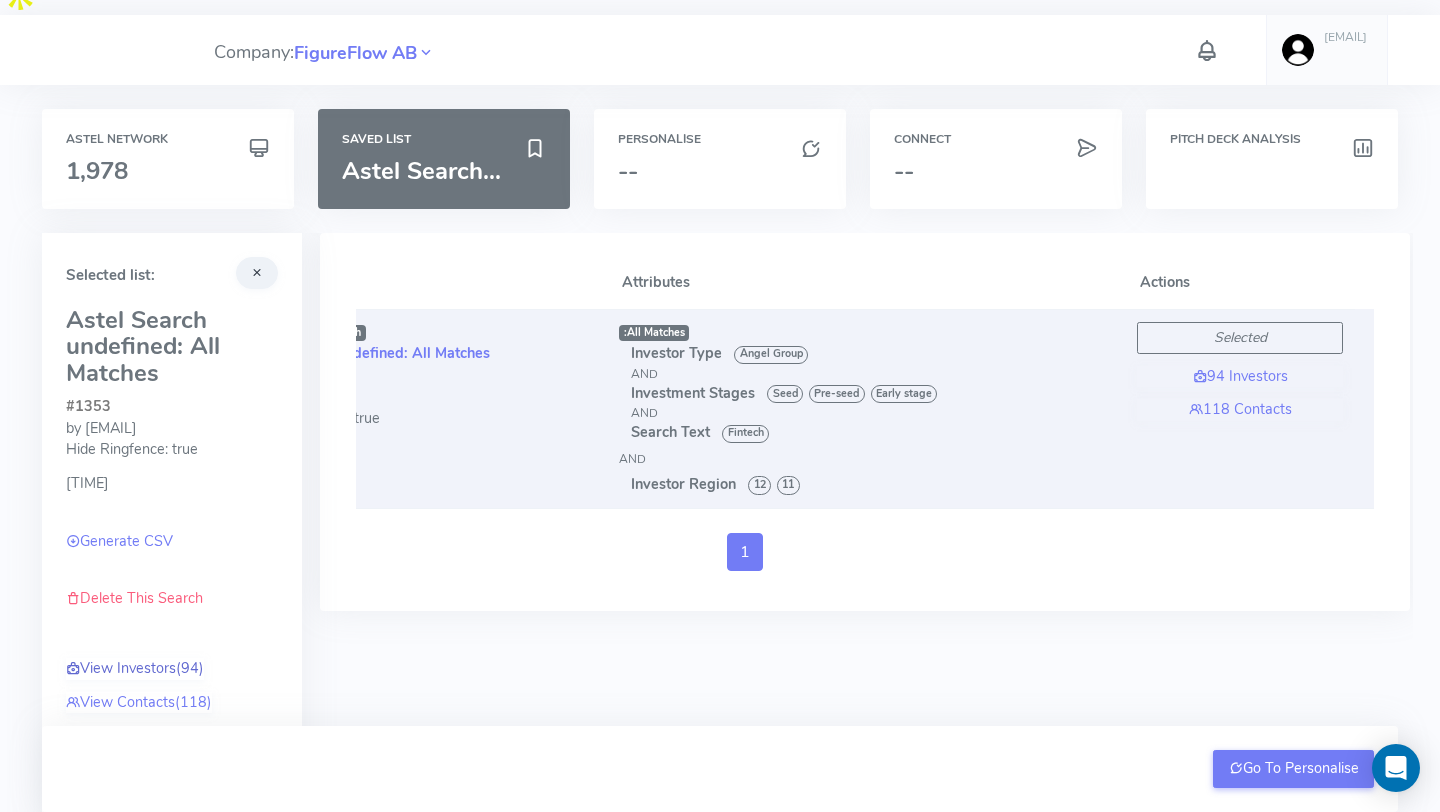 click on "View Investors  (94)" at bounding box center [135, 669] 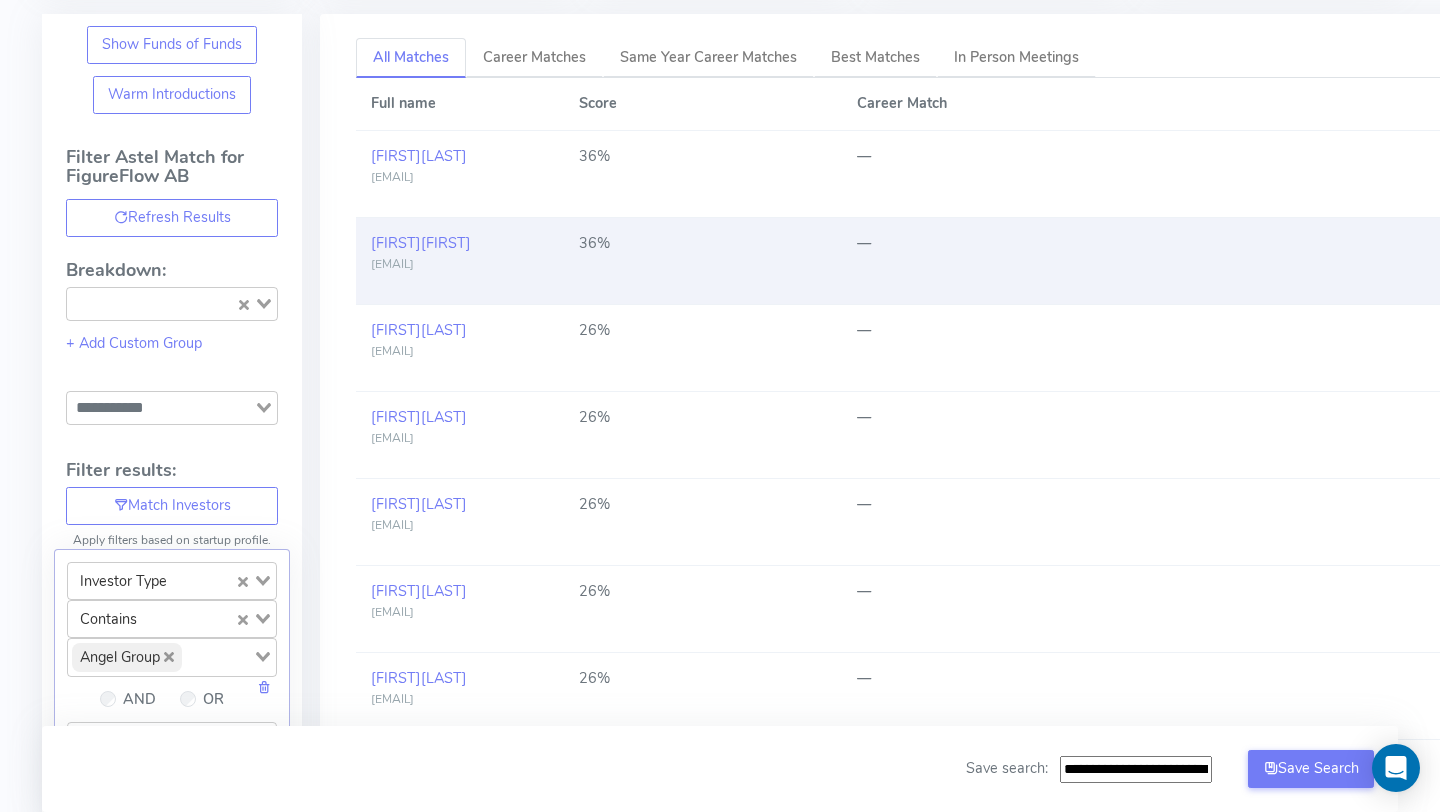 scroll, scrollTop: 0, scrollLeft: 0, axis: both 